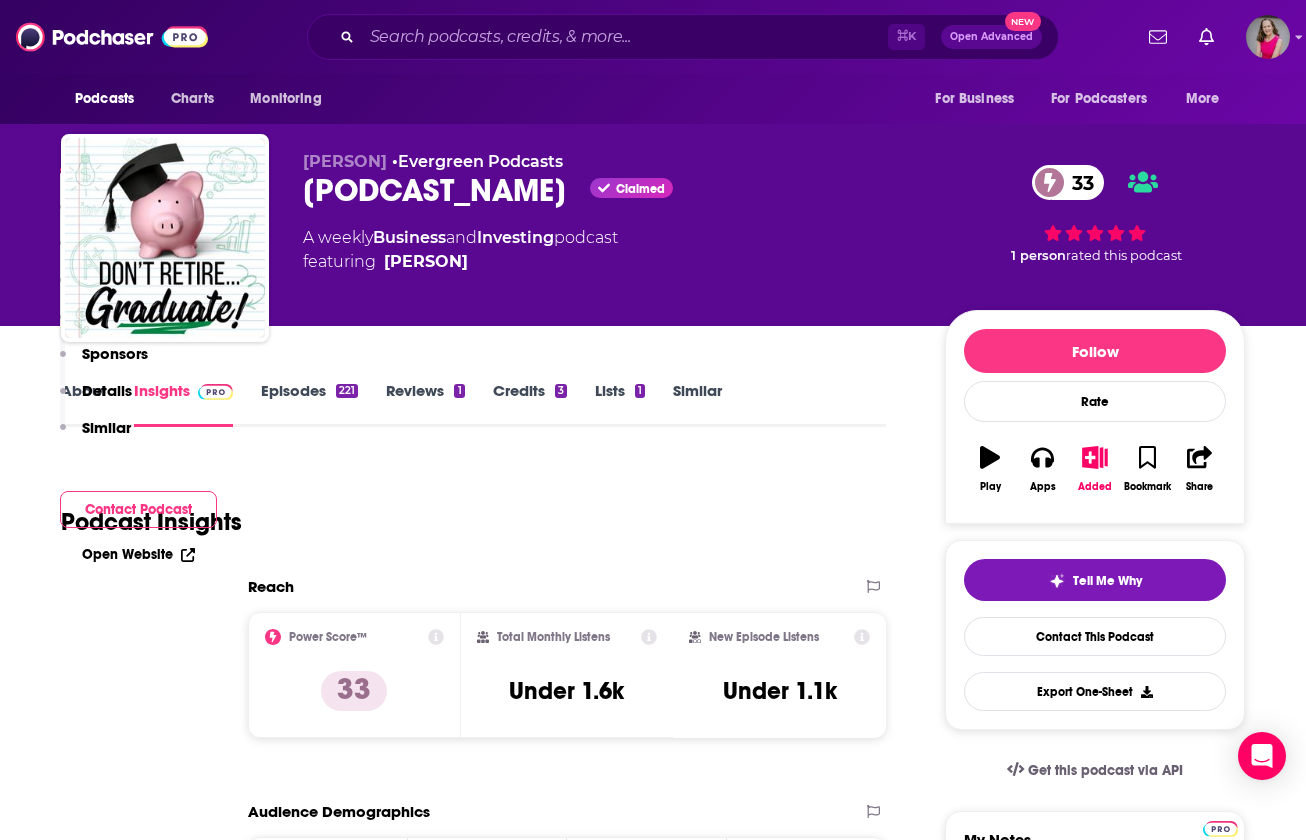 scroll, scrollTop: 626, scrollLeft: 0, axis: vertical 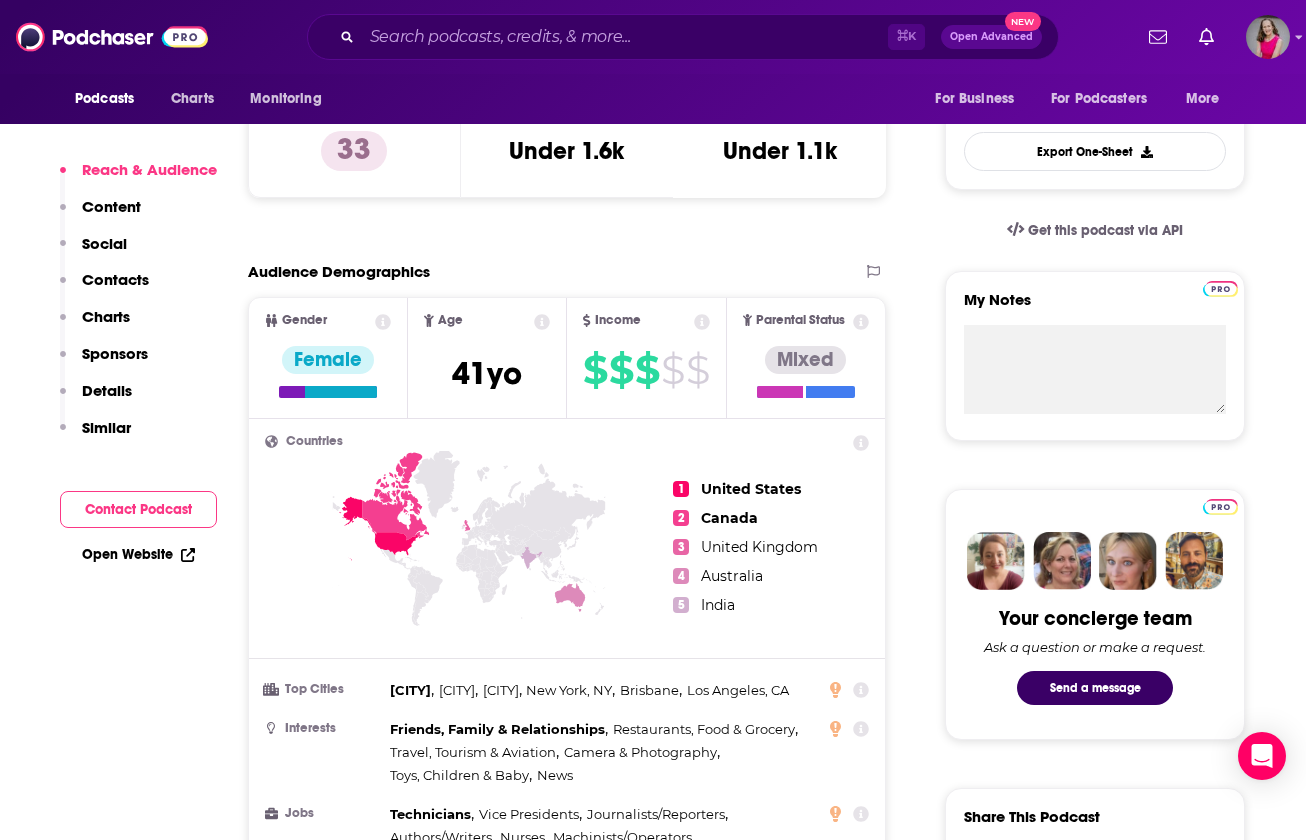 click on "Open Website" at bounding box center (138, 554) 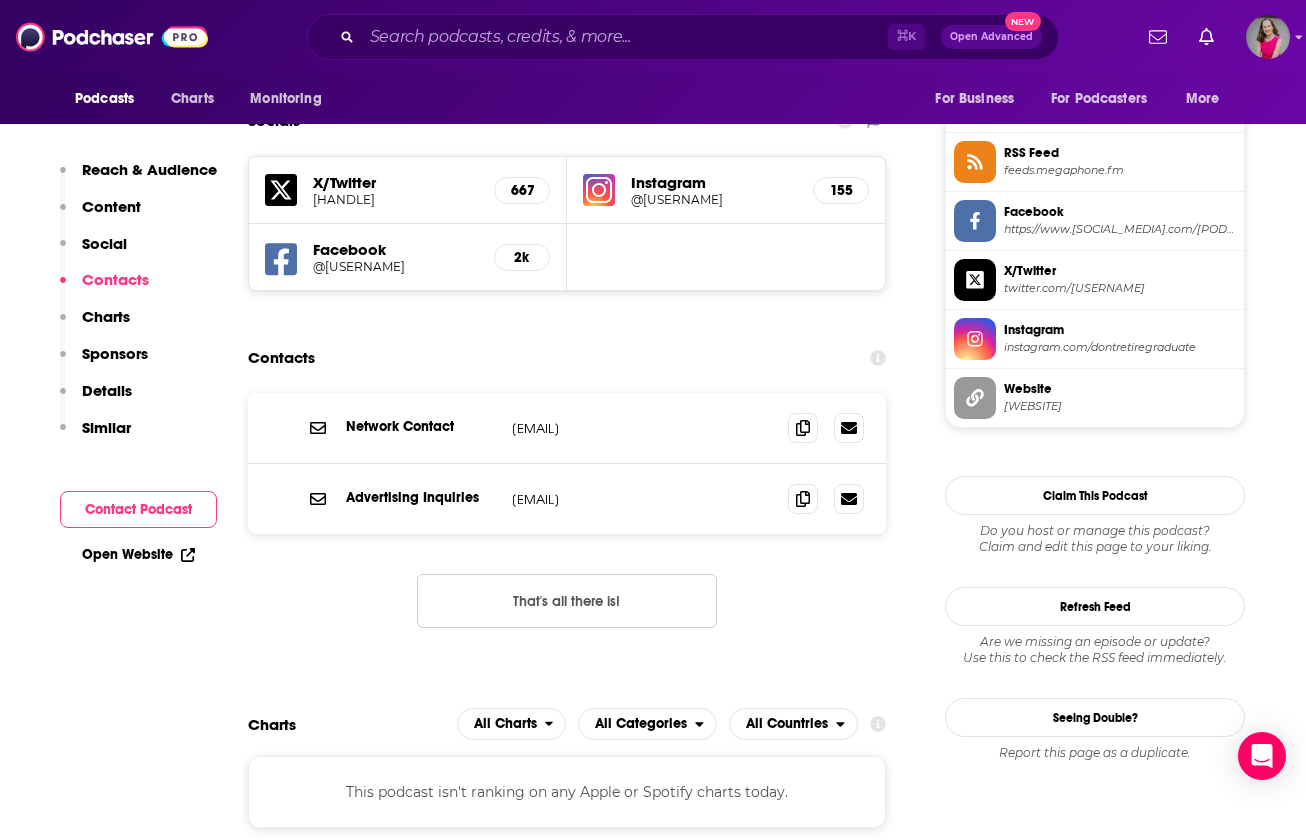 scroll, scrollTop: 1710, scrollLeft: 0, axis: vertical 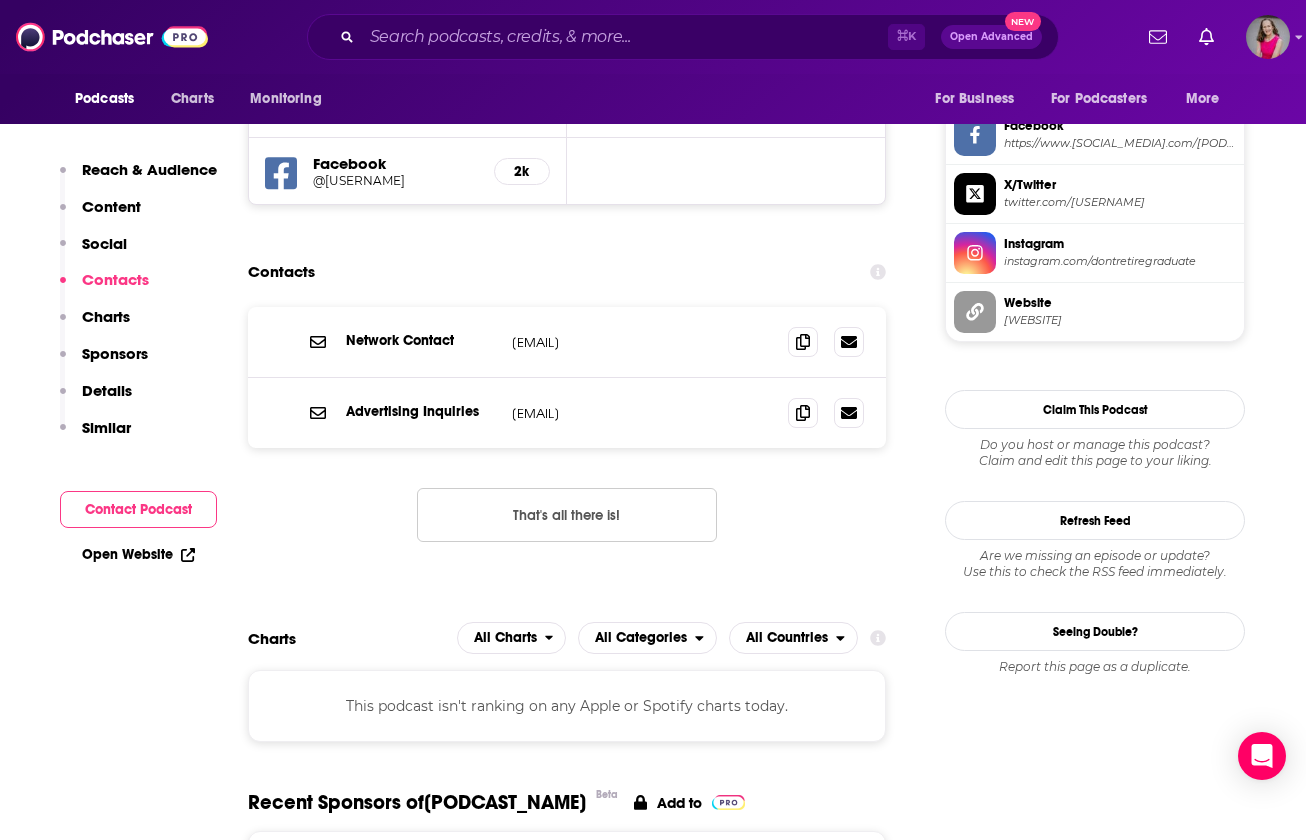 click on "Open Website" at bounding box center (138, 554) 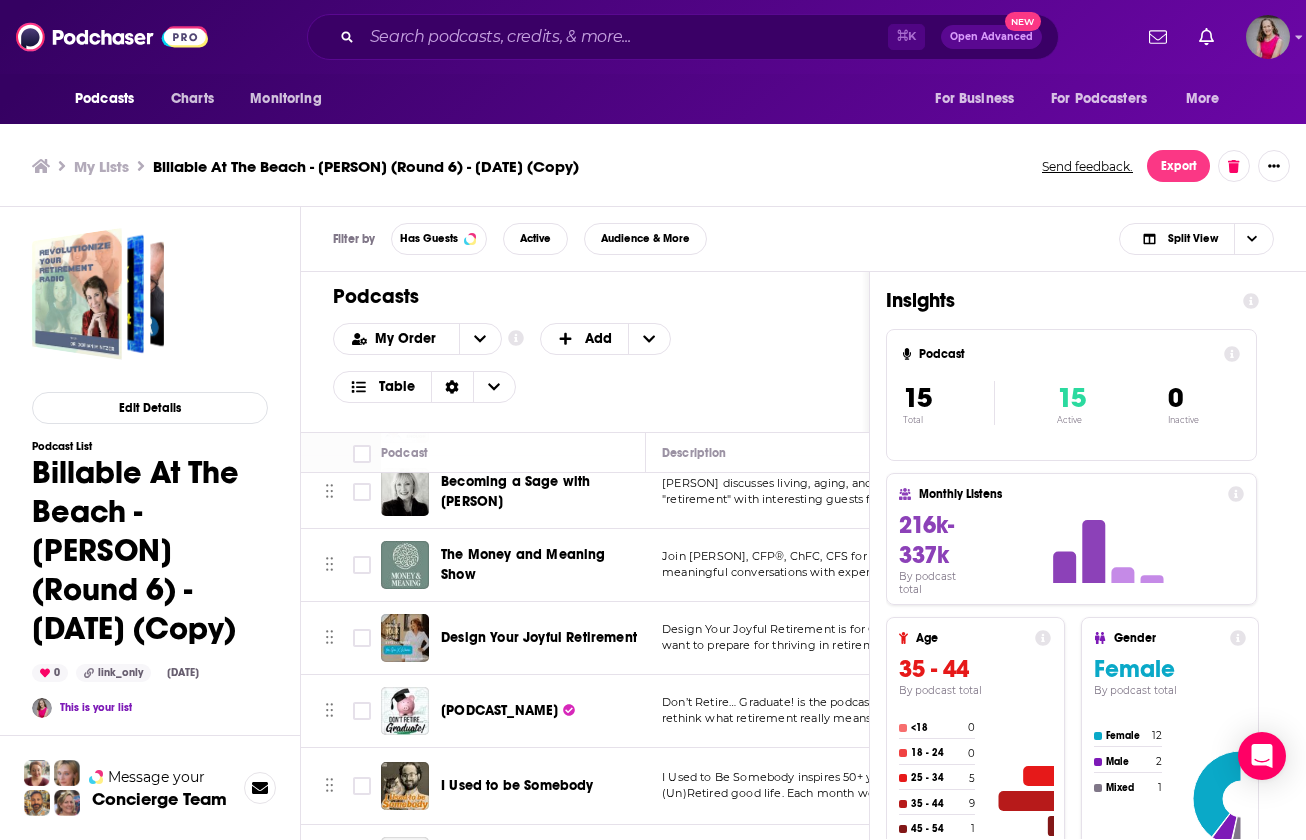 scroll, scrollTop: 728, scrollLeft: 0, axis: vertical 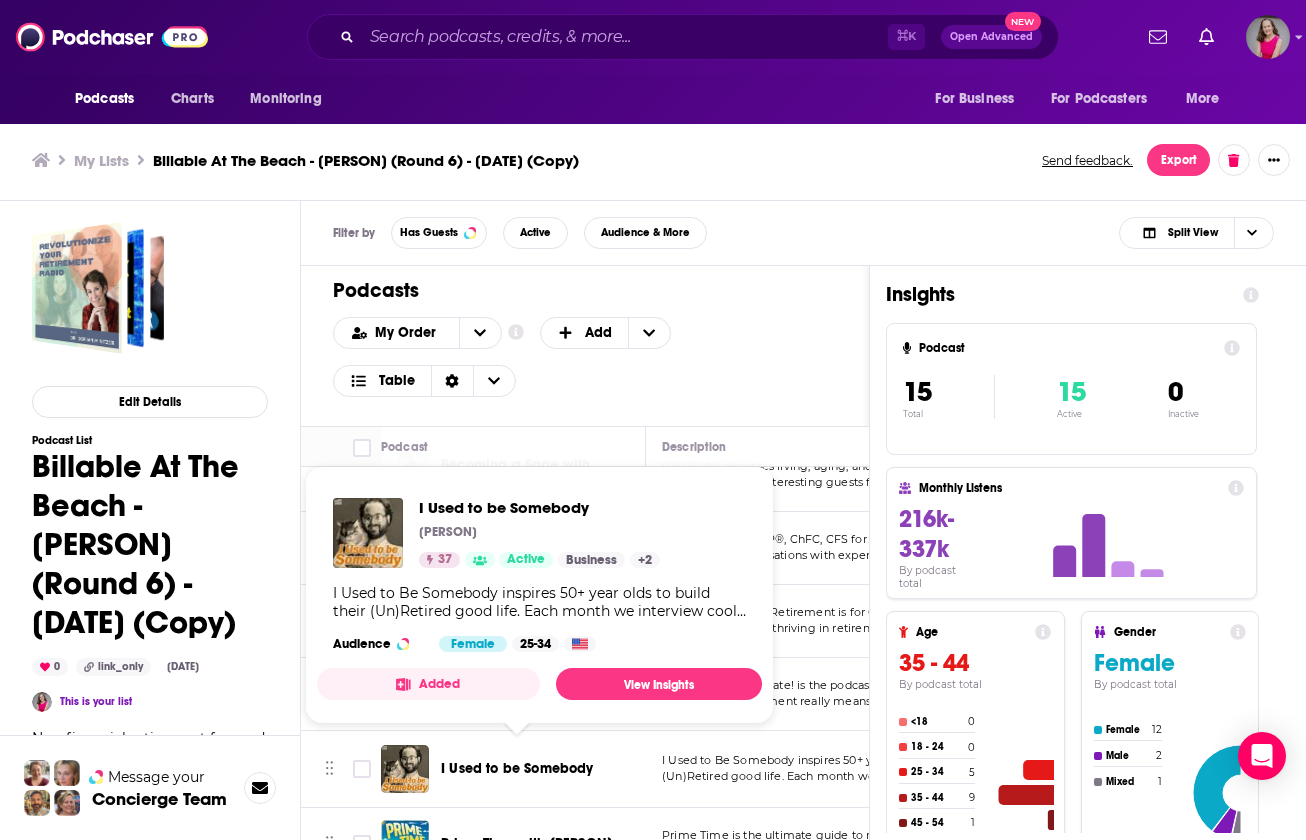 click on "I Used to be Somebody" at bounding box center [517, 768] 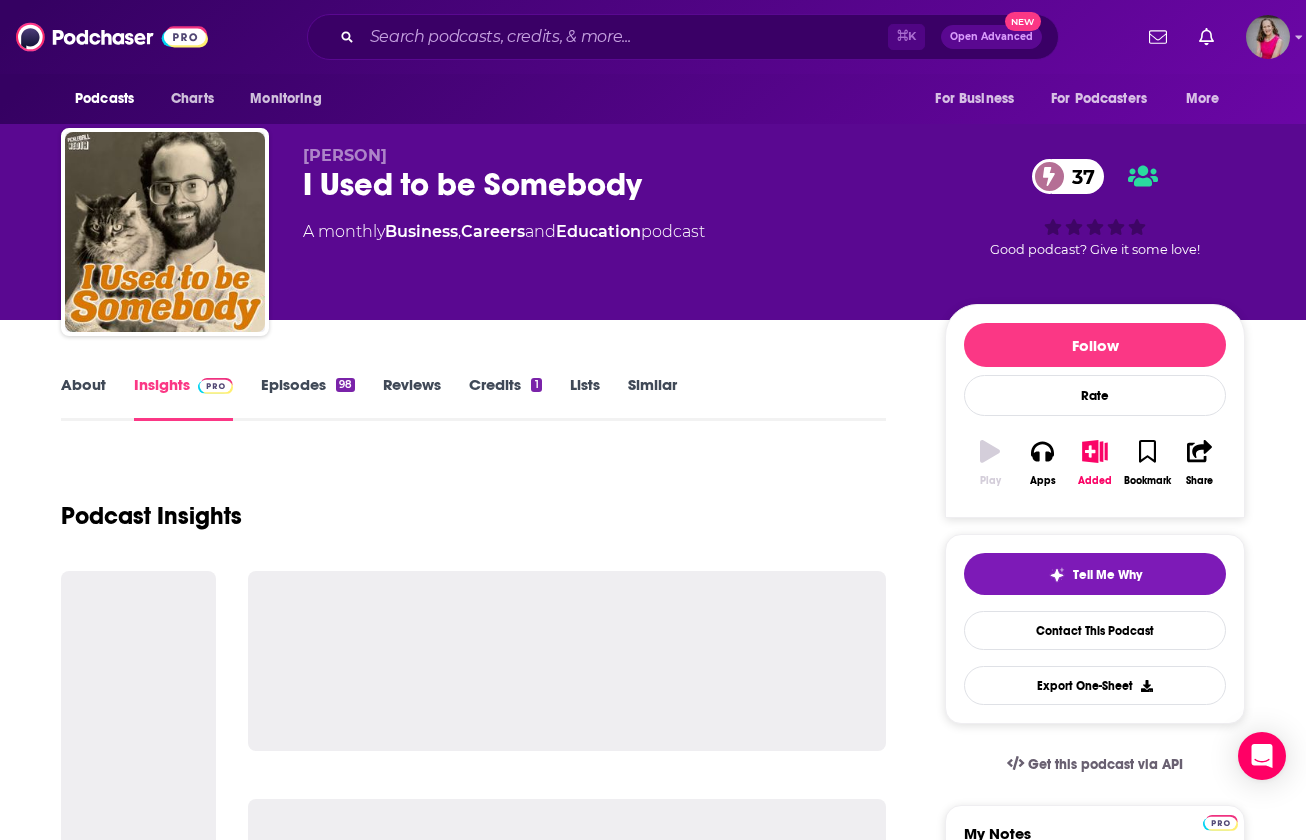 scroll, scrollTop: 0, scrollLeft: 0, axis: both 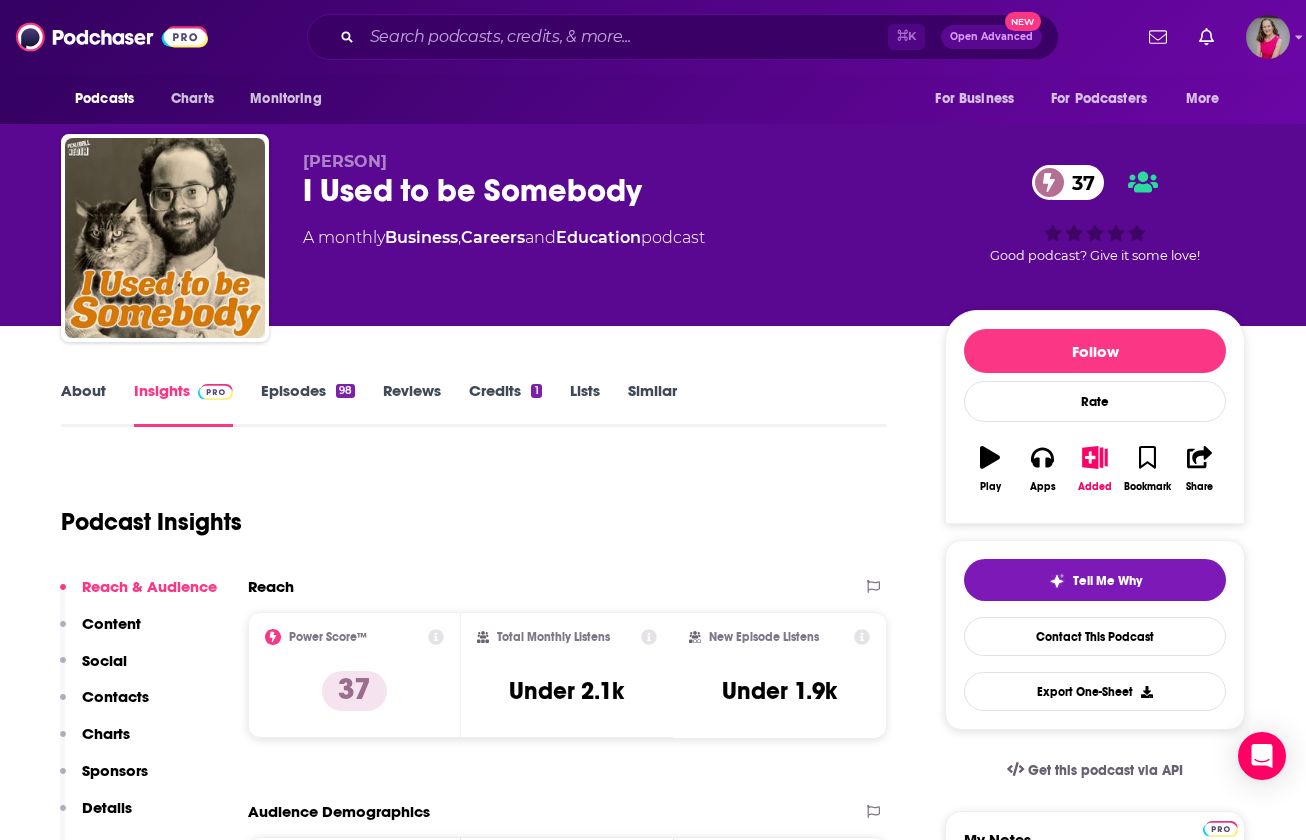 click on "About" at bounding box center [83, 404] 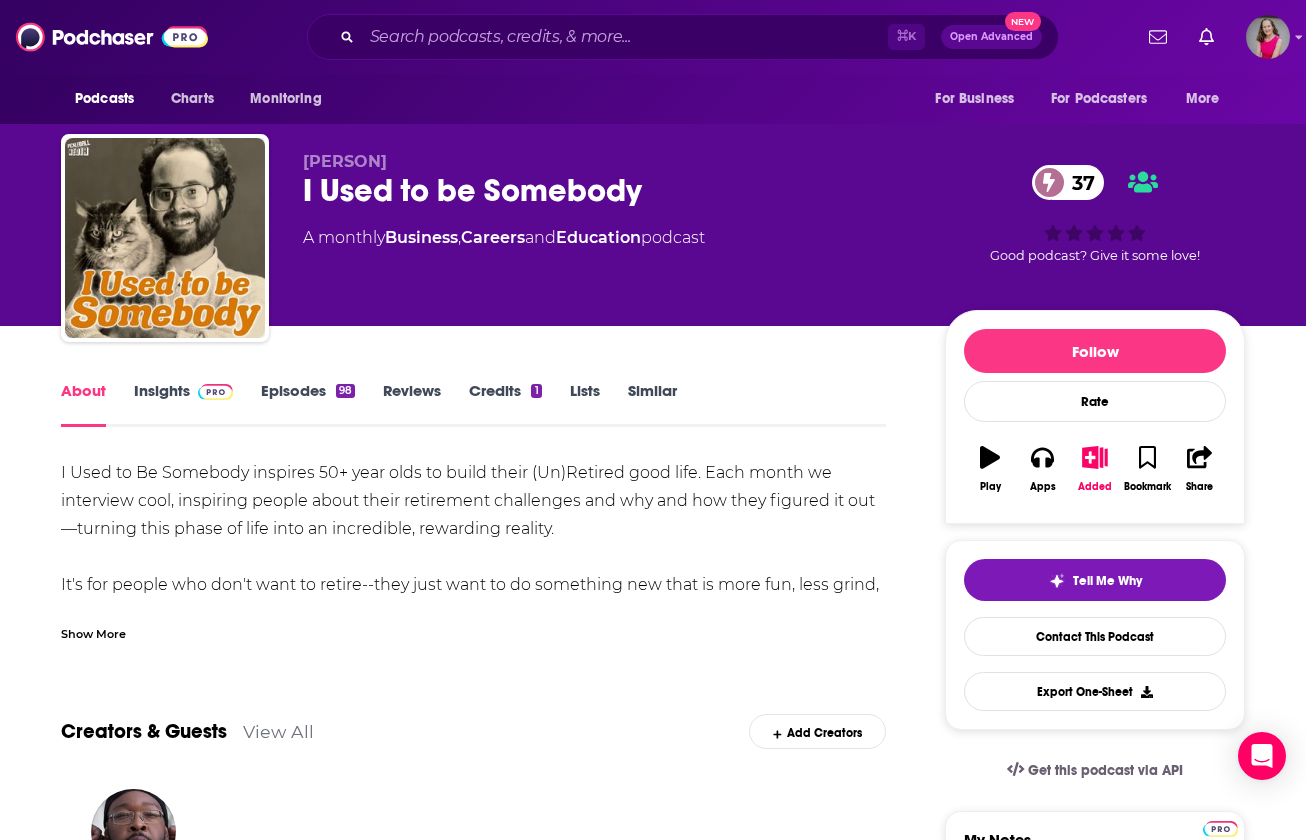 click on "Show More" at bounding box center (93, 632) 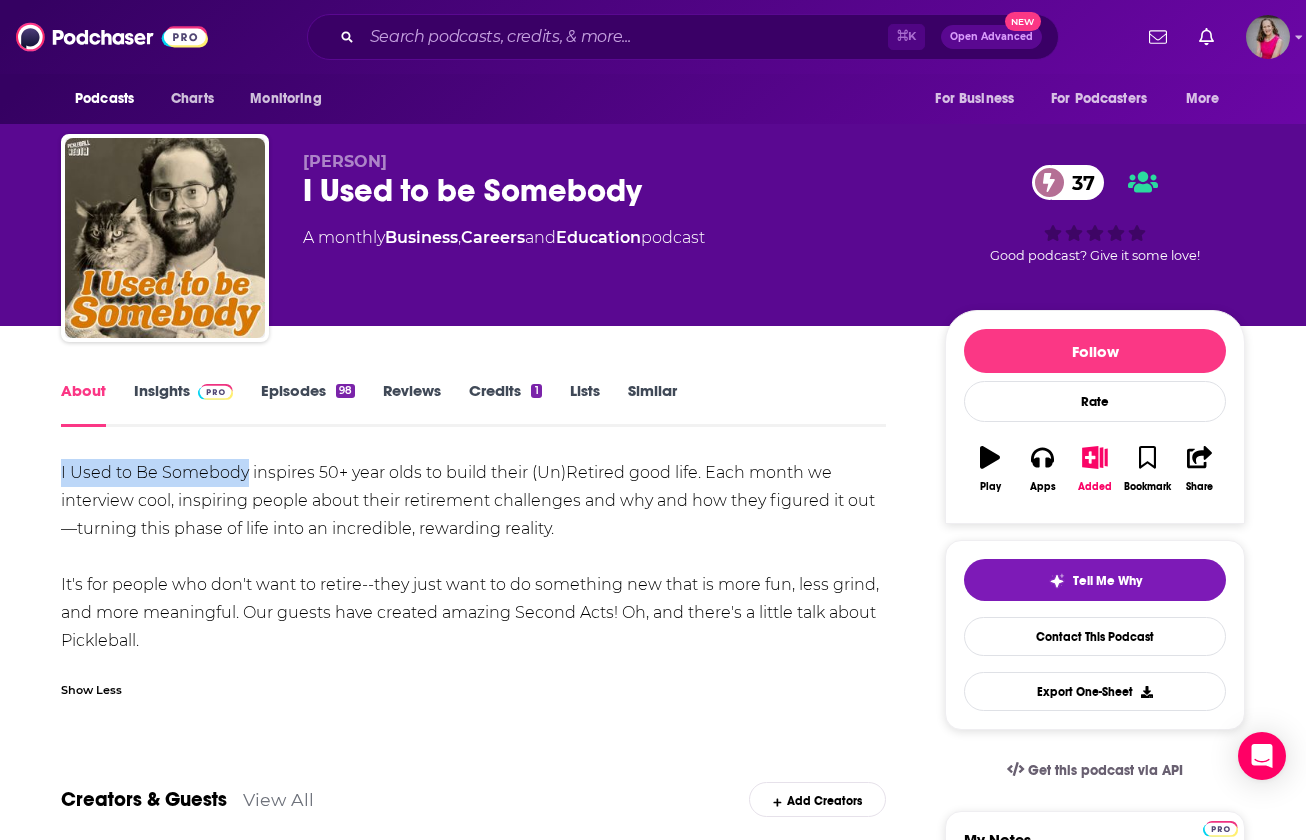 drag, startPoint x: 248, startPoint y: 476, endPoint x: 54, endPoint y: 480, distance: 194.04123 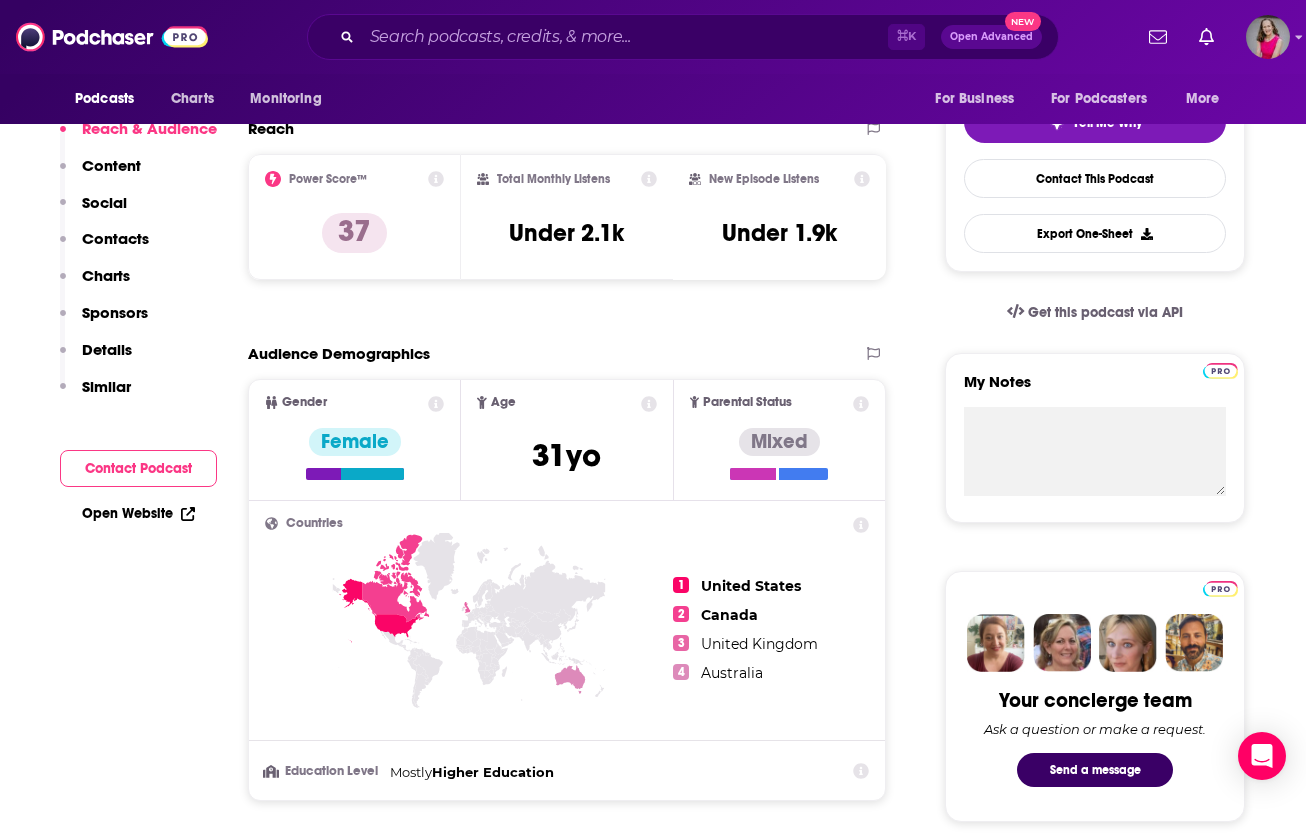 scroll, scrollTop: 461, scrollLeft: 0, axis: vertical 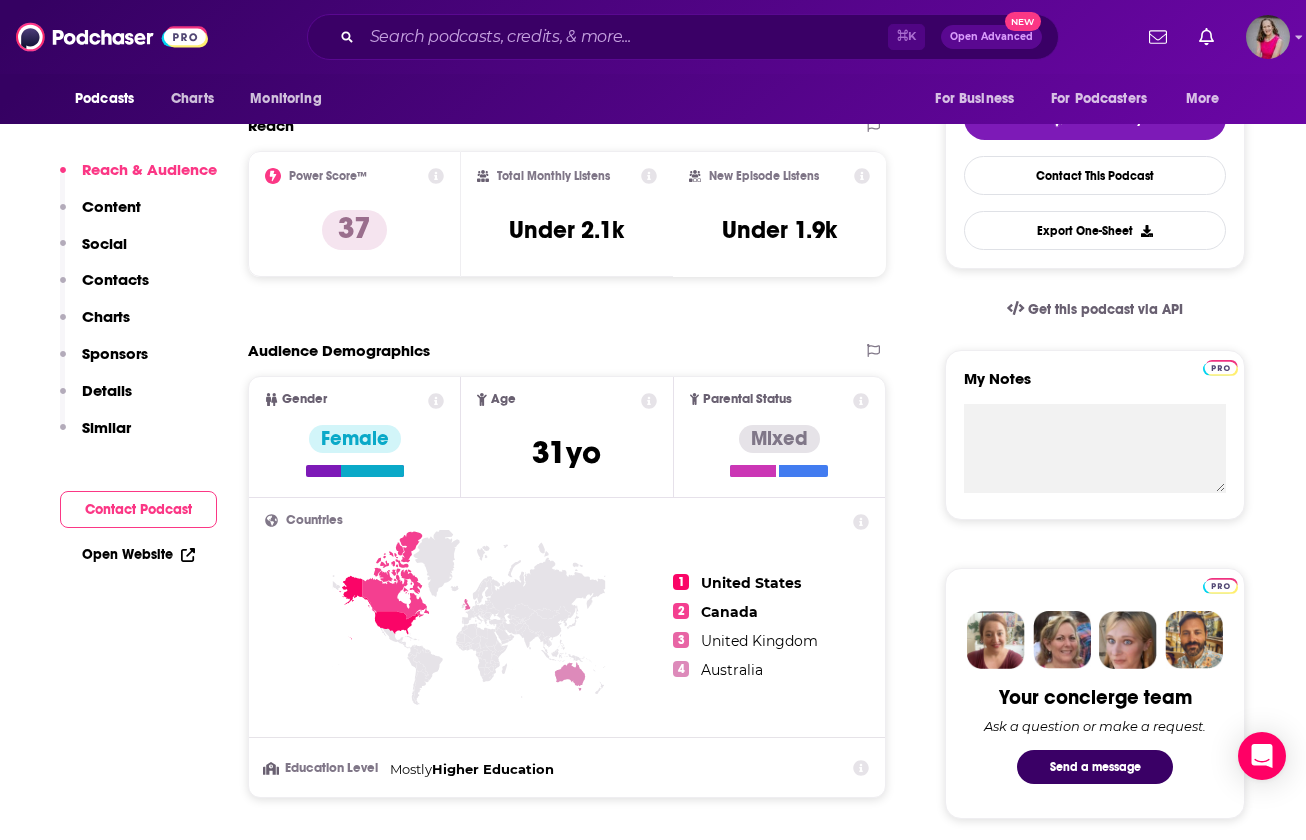 click on "Open Website" at bounding box center [138, 554] 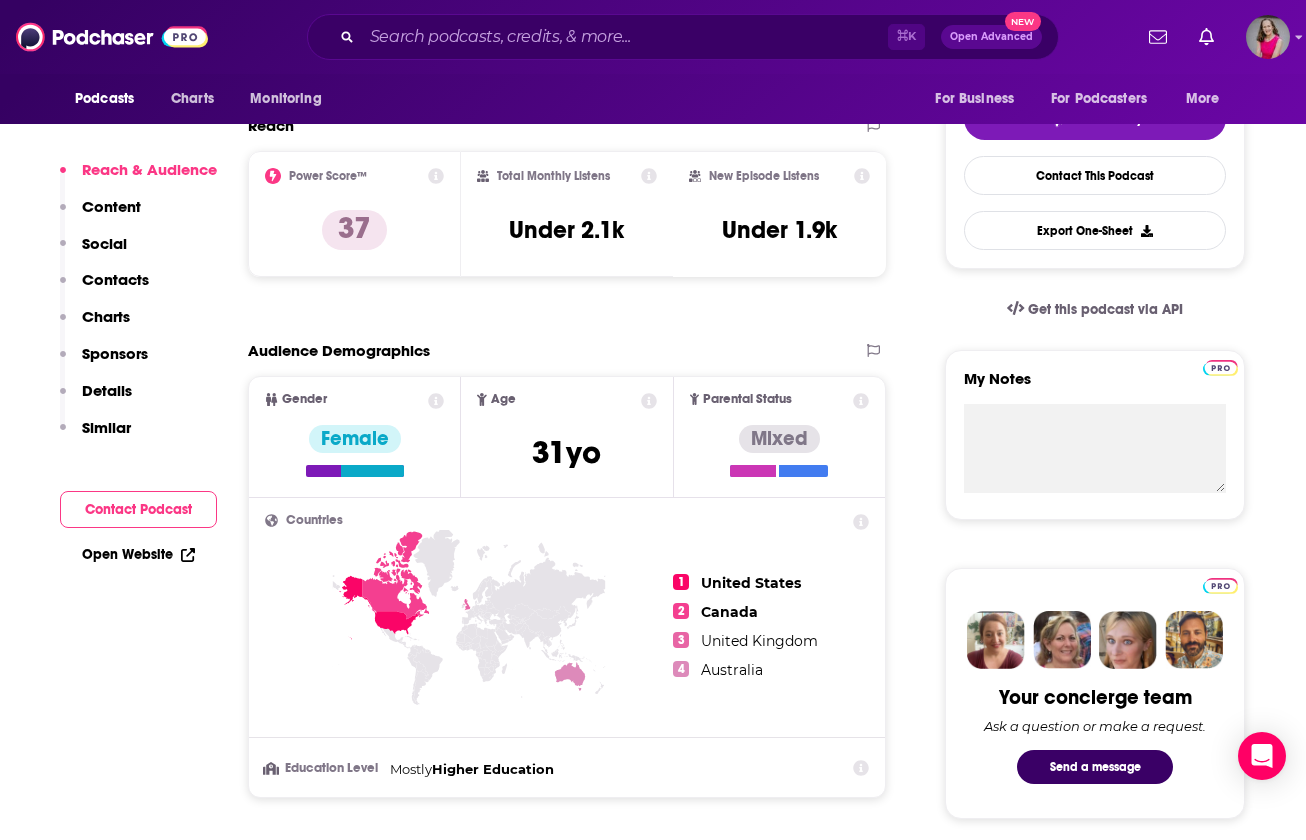 click on "Contact Podcast" at bounding box center (138, 509) 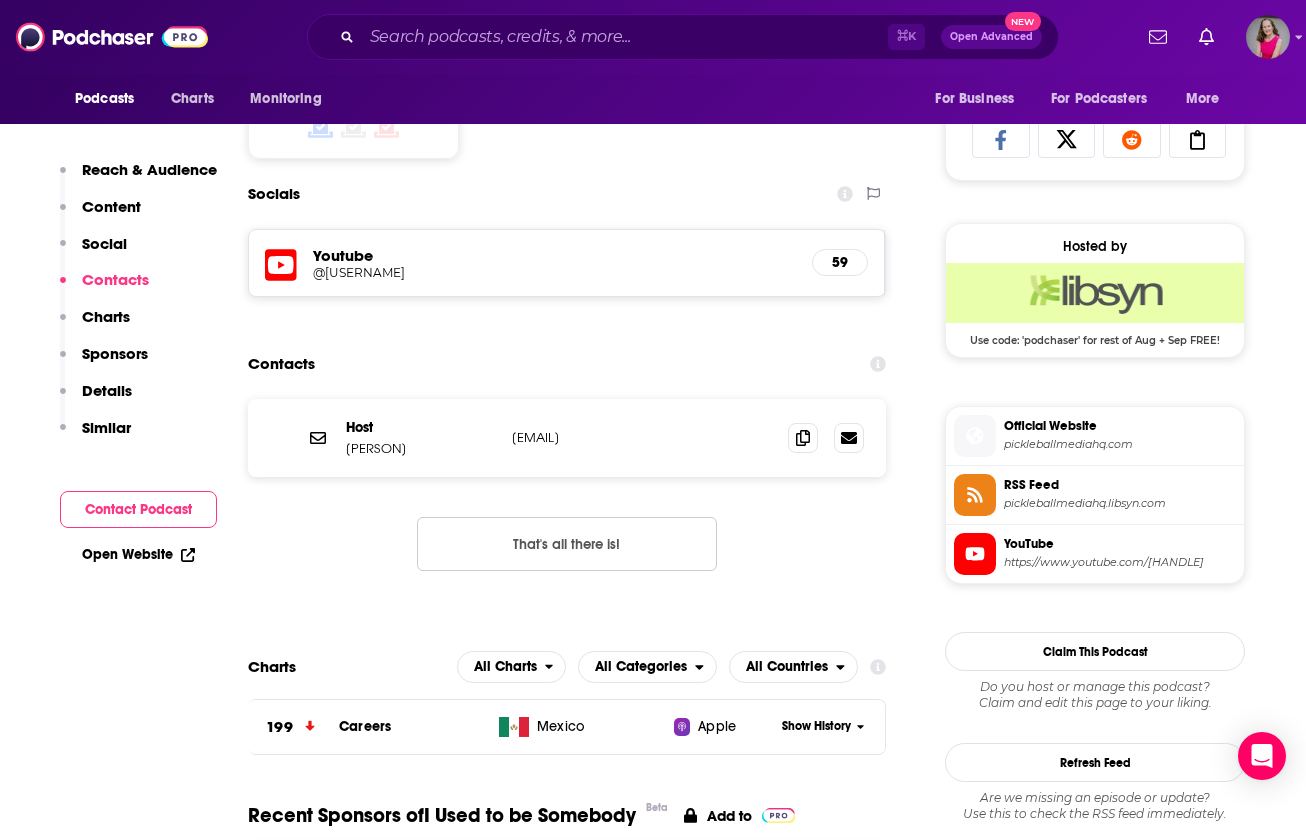 scroll, scrollTop: 1382, scrollLeft: 0, axis: vertical 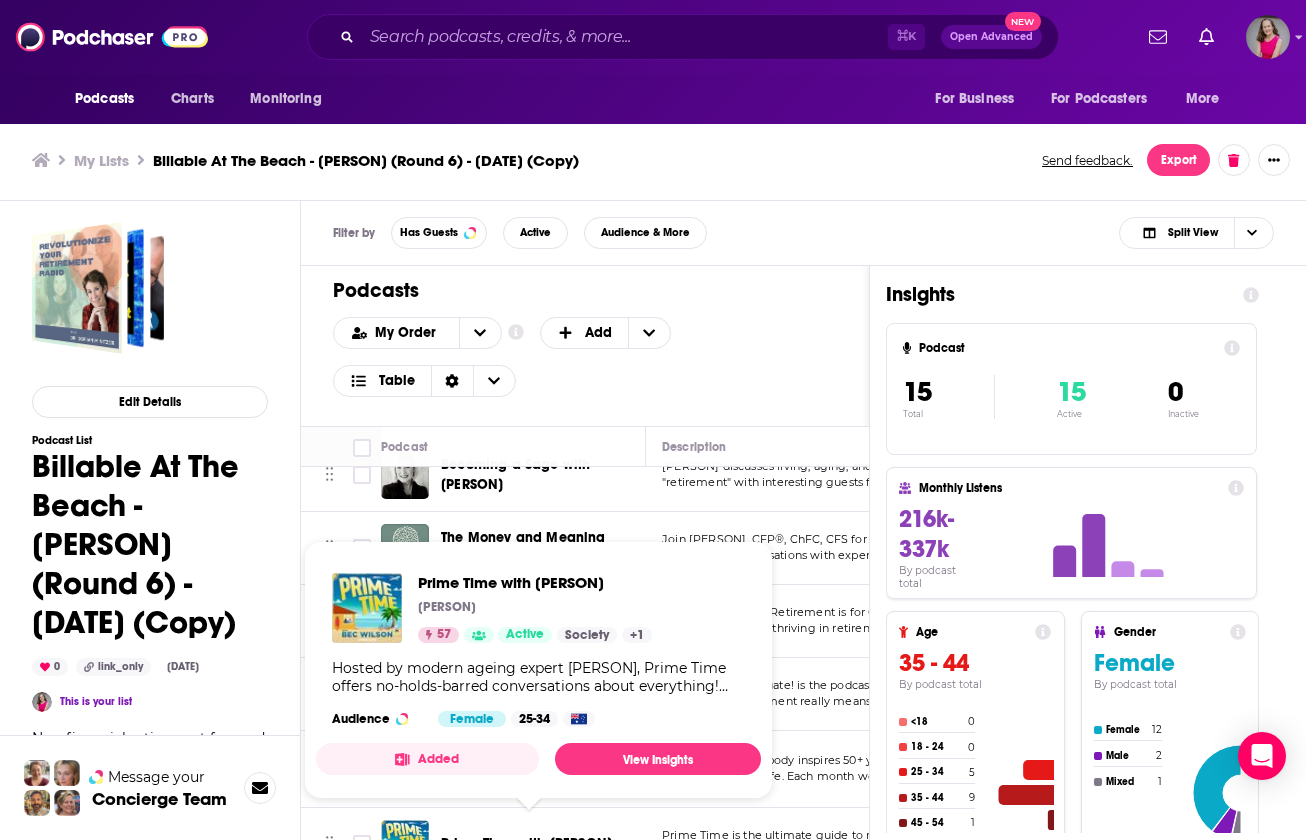 click on "Prime Time with [PERSON]" at bounding box center [526, 843] 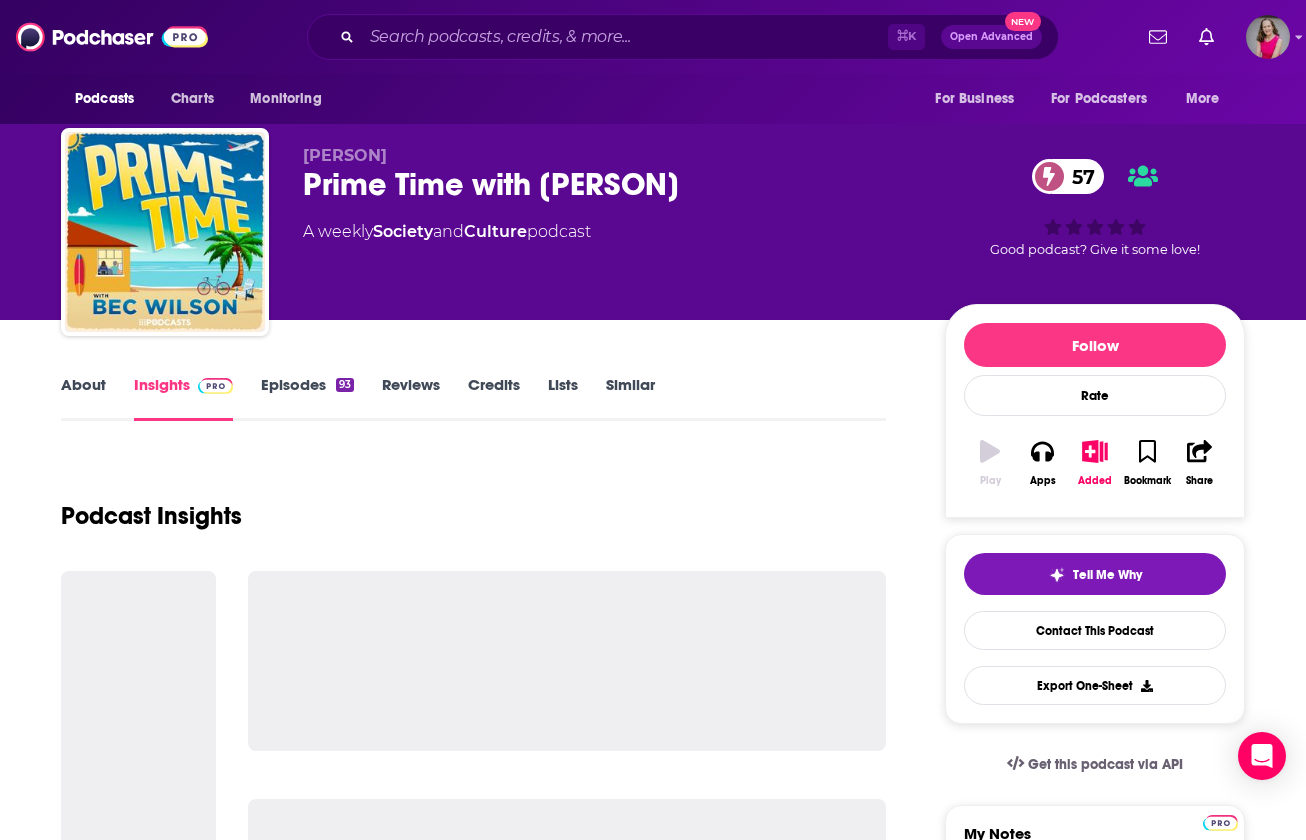 scroll, scrollTop: 0, scrollLeft: 0, axis: both 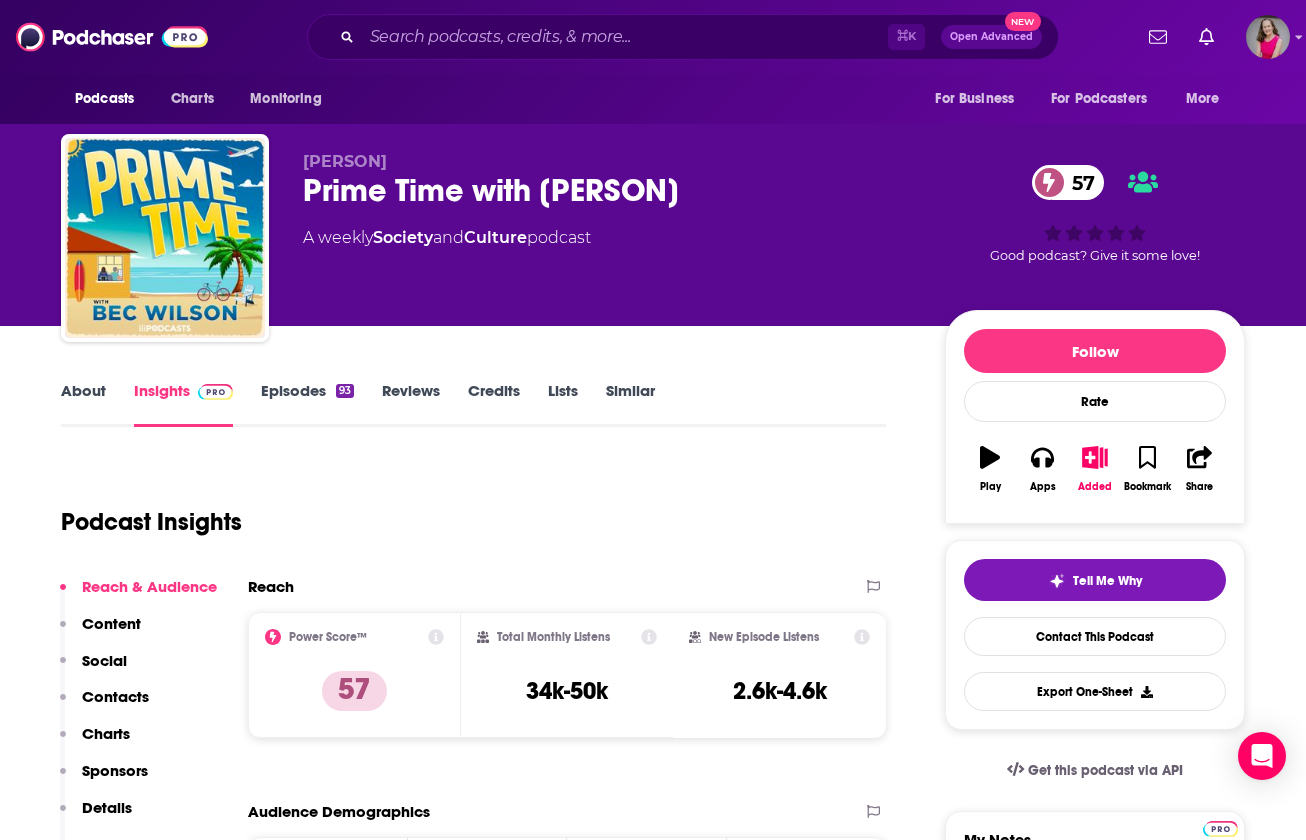 click on "About" at bounding box center [83, 404] 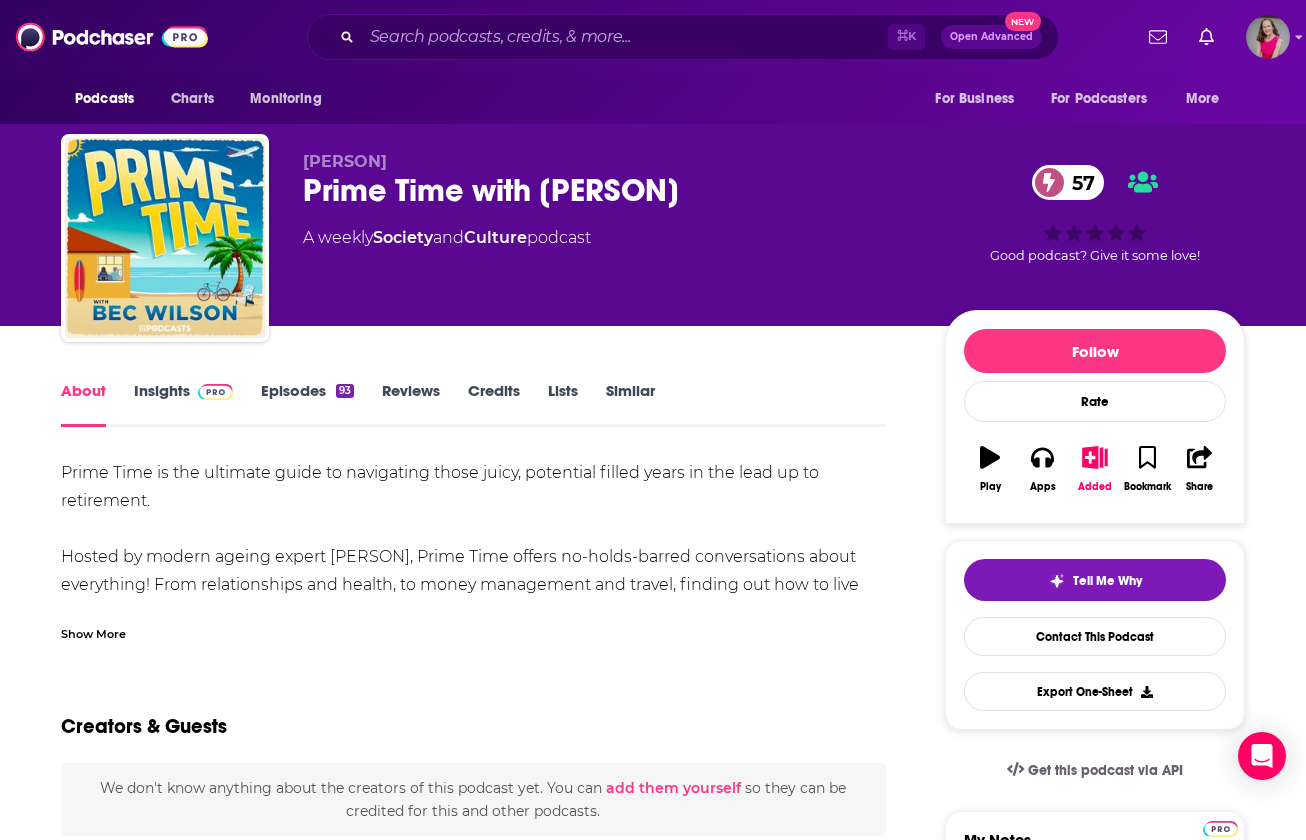 click on "Show More" at bounding box center [93, 632] 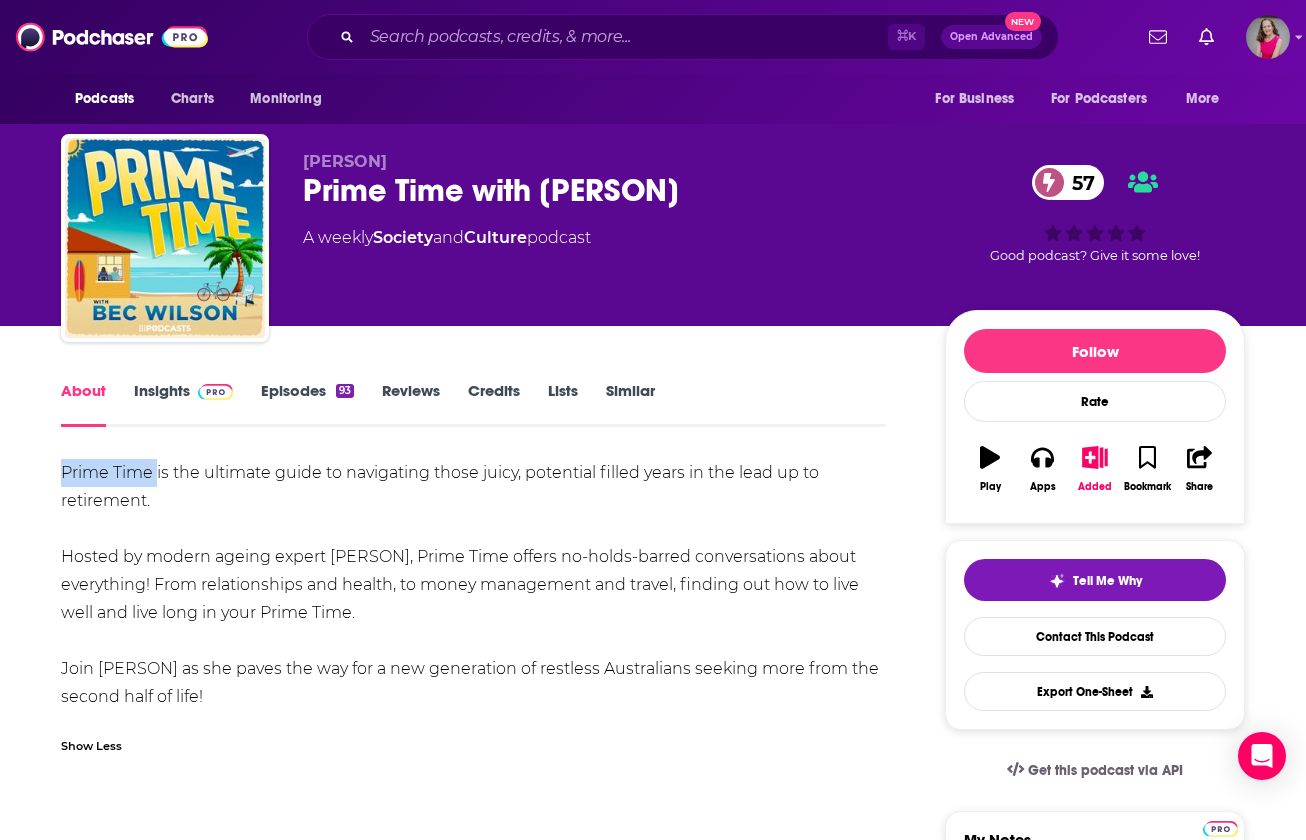 drag, startPoint x: 157, startPoint y: 475, endPoint x: 55, endPoint y: 479, distance: 102.0784 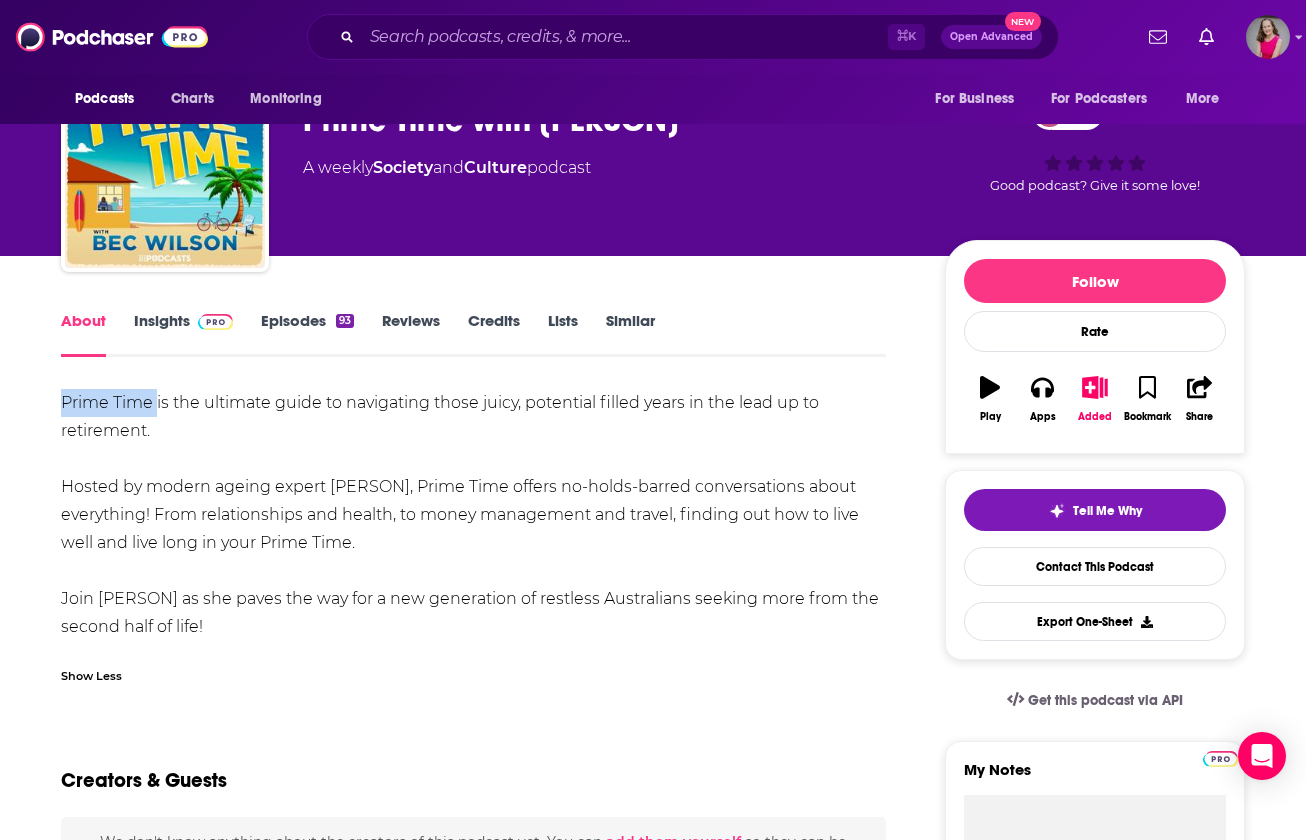 scroll, scrollTop: 169, scrollLeft: 0, axis: vertical 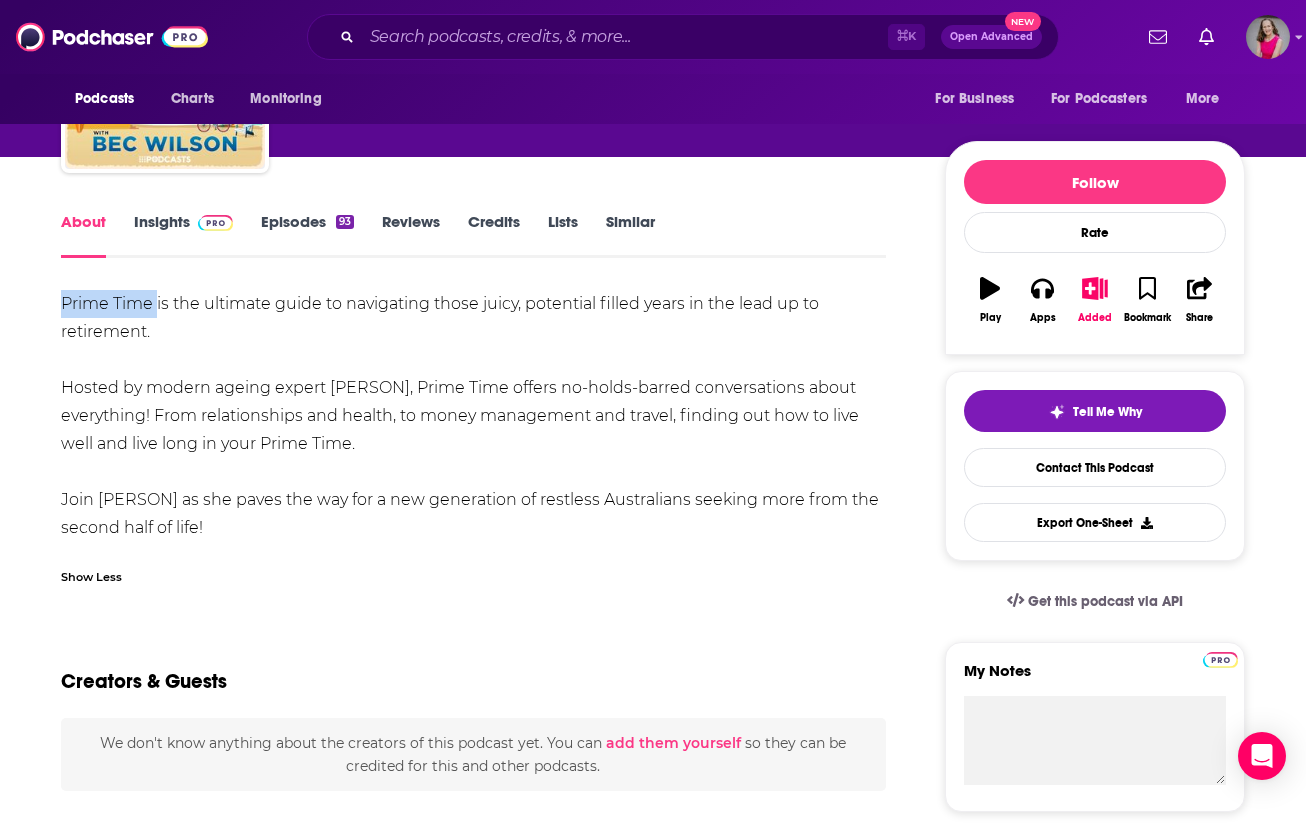 click on "Insights" at bounding box center (183, 235) 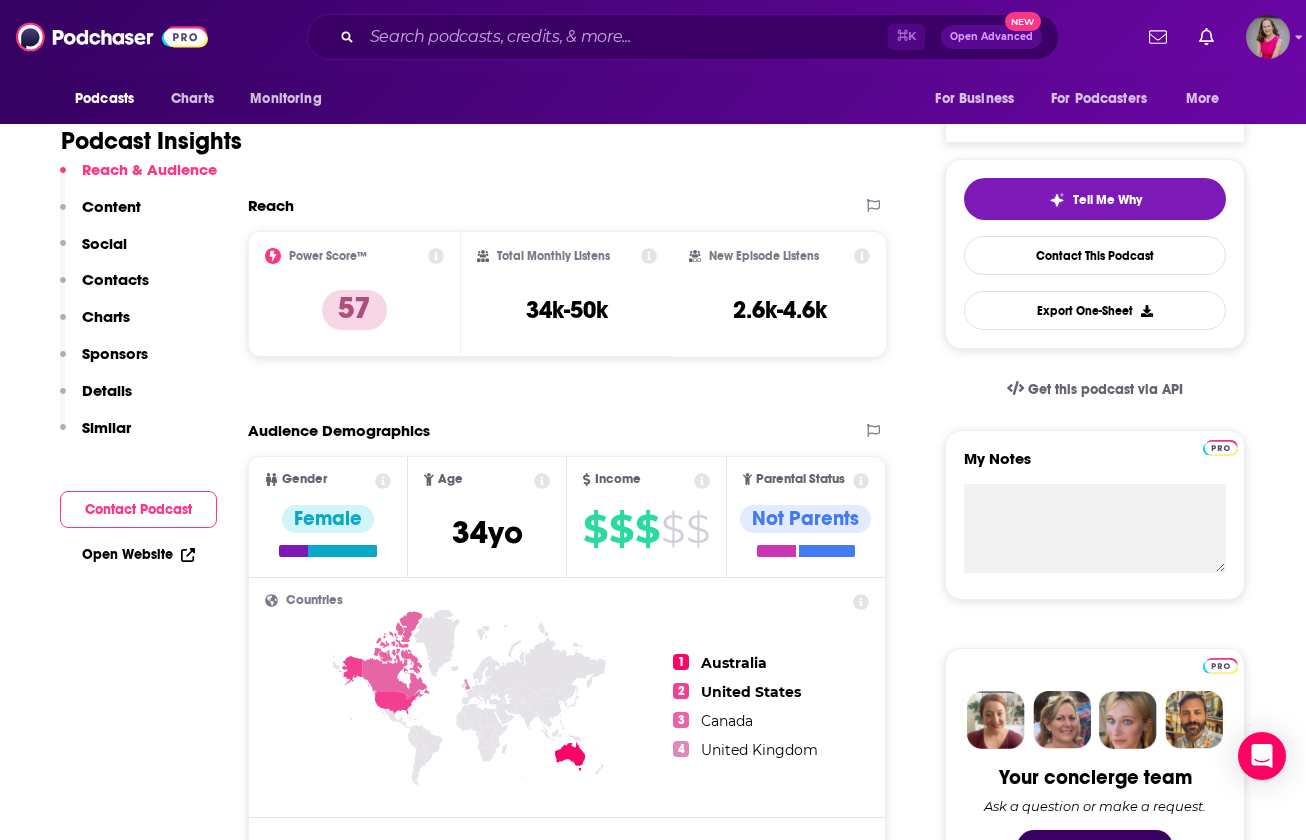 scroll, scrollTop: 535, scrollLeft: 0, axis: vertical 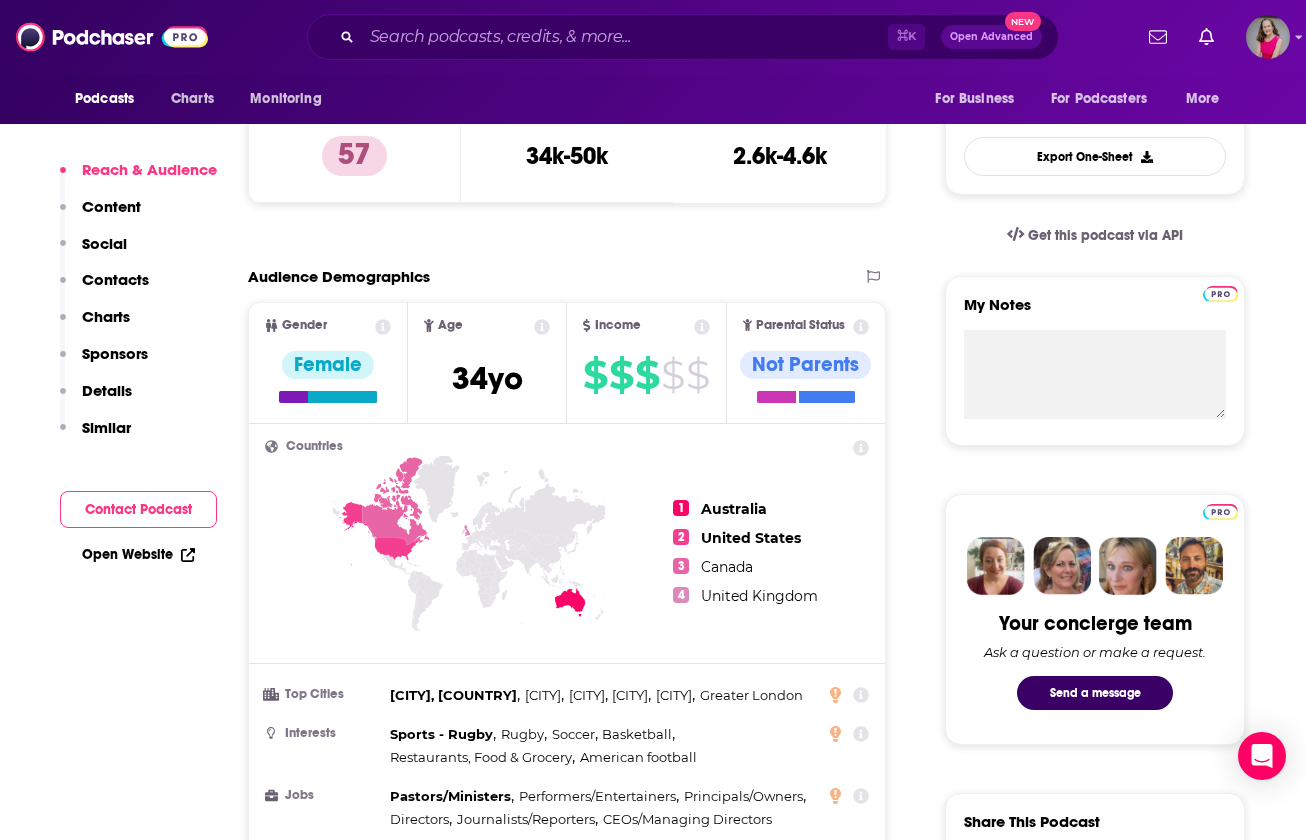 click on "Open Website" at bounding box center [138, 554] 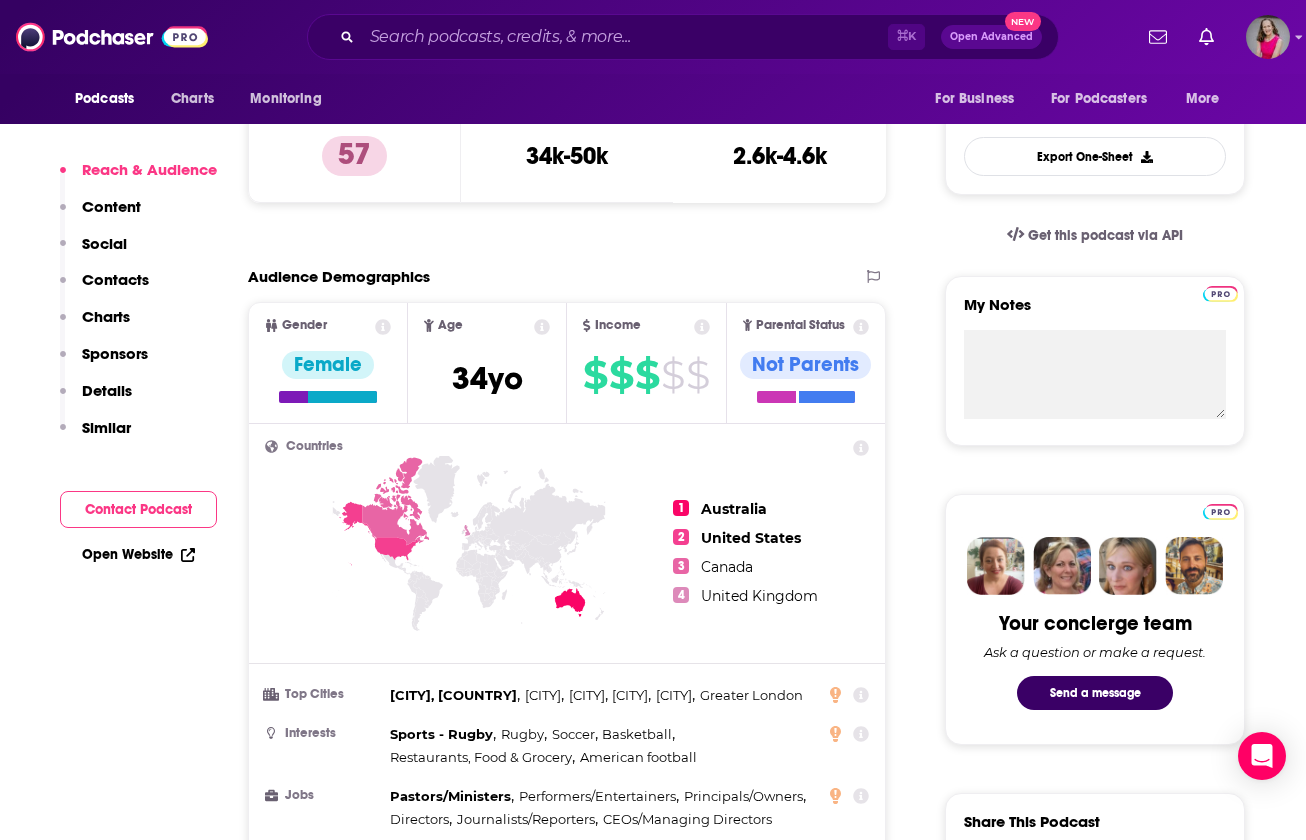 click on "Contacts" at bounding box center [115, 279] 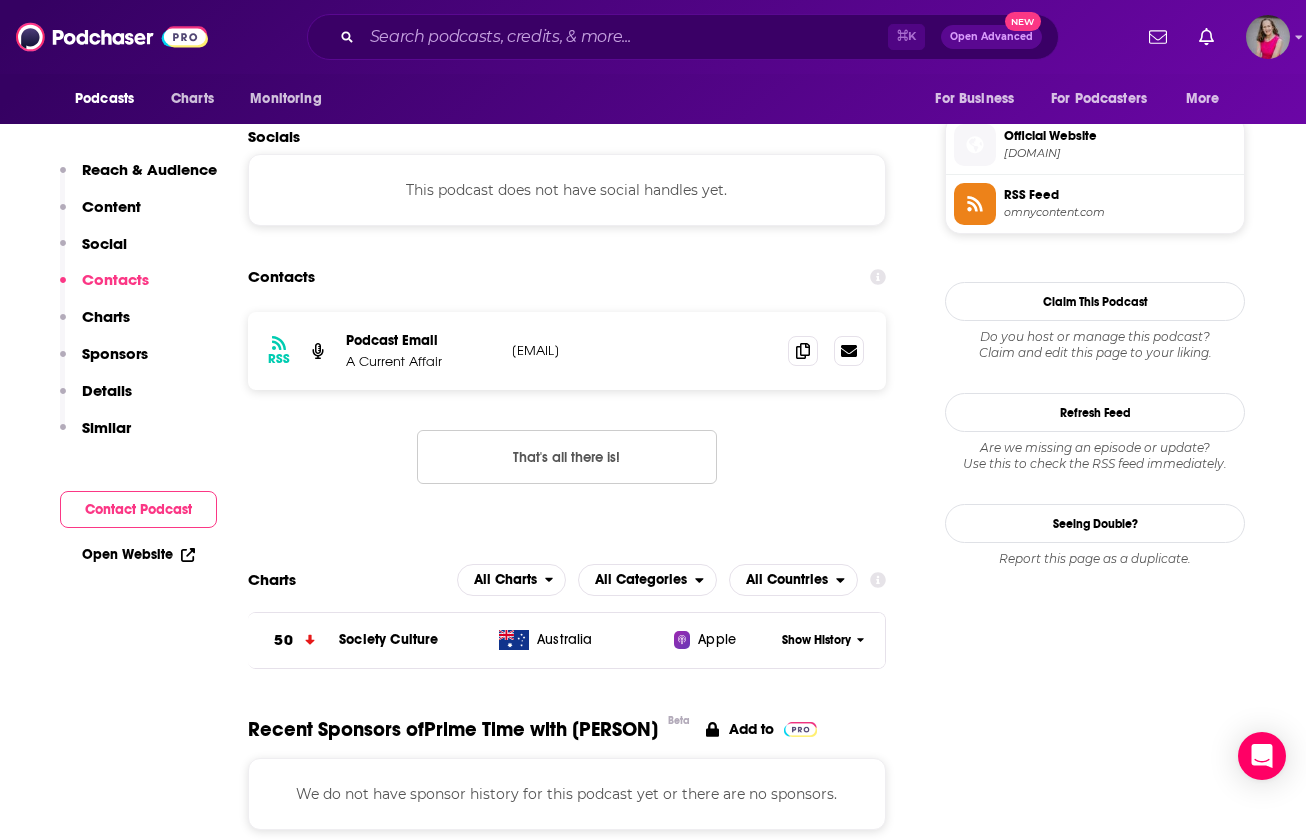 scroll, scrollTop: 1587, scrollLeft: 0, axis: vertical 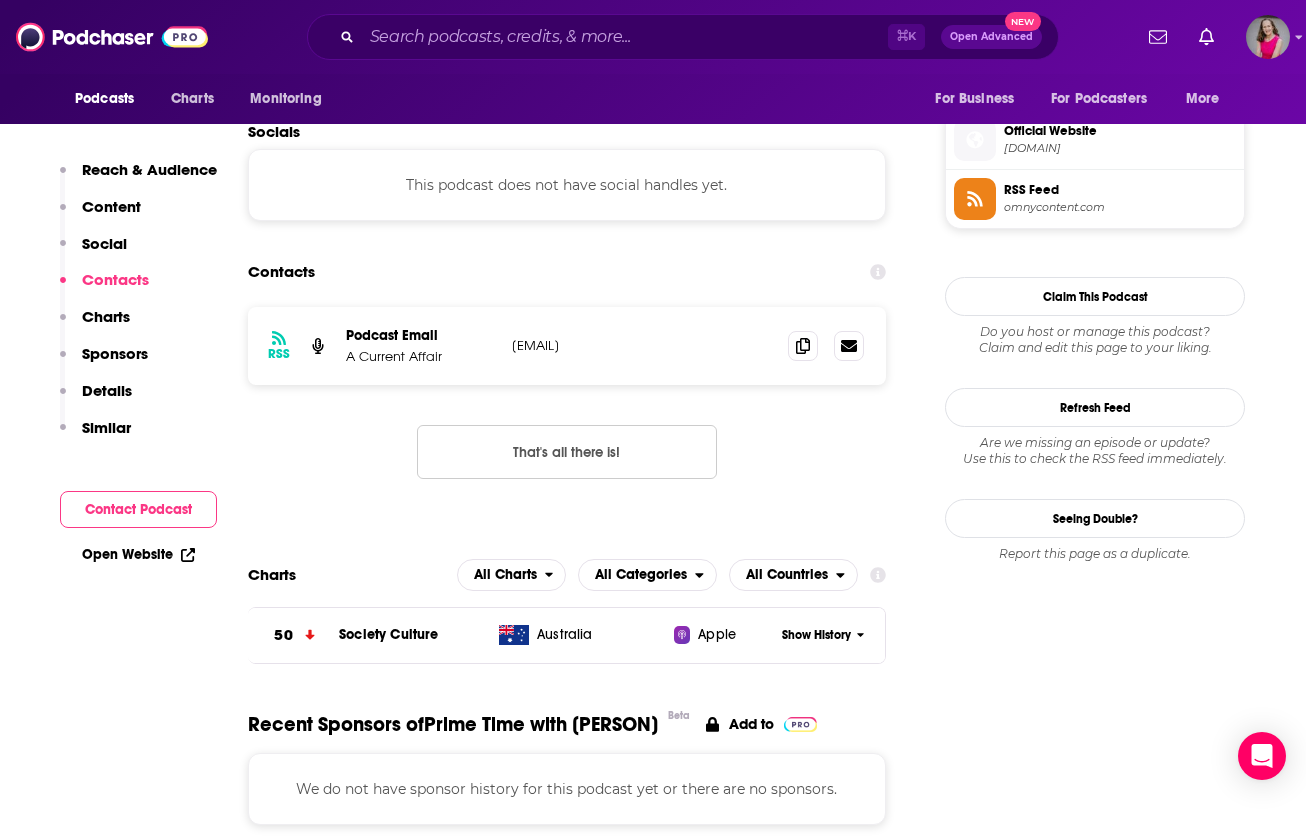 click on "Contacts" at bounding box center (115, 279) 